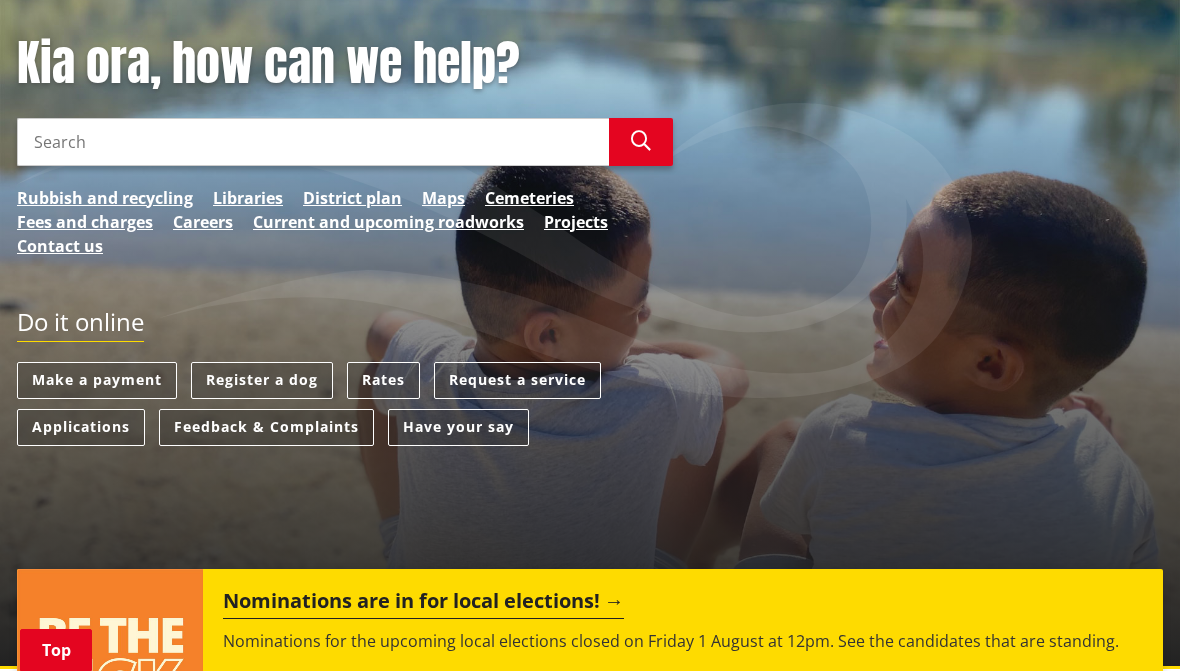 scroll, scrollTop: 261, scrollLeft: 0, axis: vertical 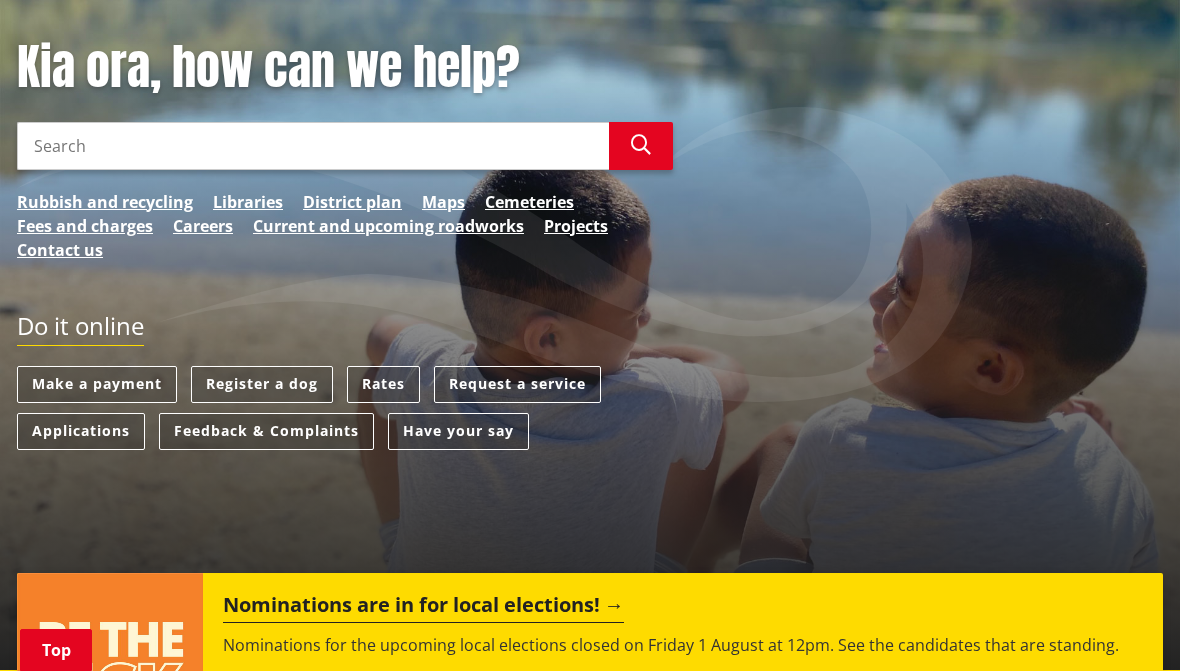 click on "District plan" at bounding box center [352, 202] 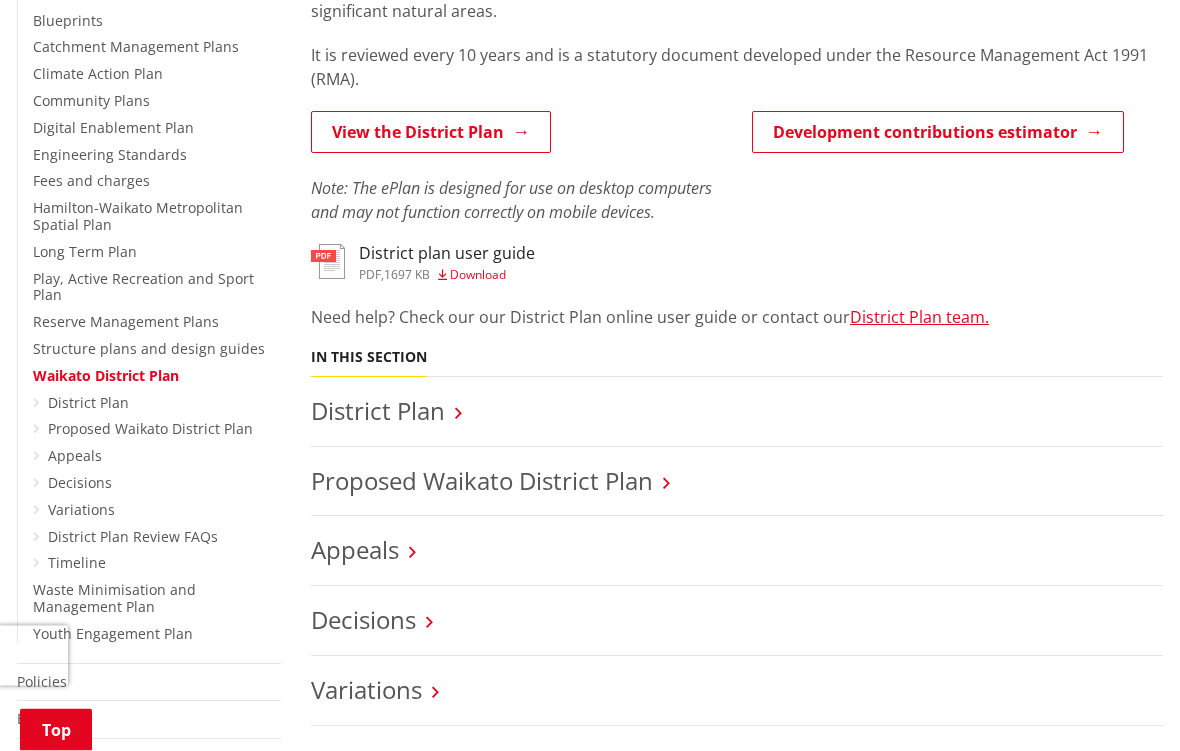 scroll, scrollTop: 527, scrollLeft: 0, axis: vertical 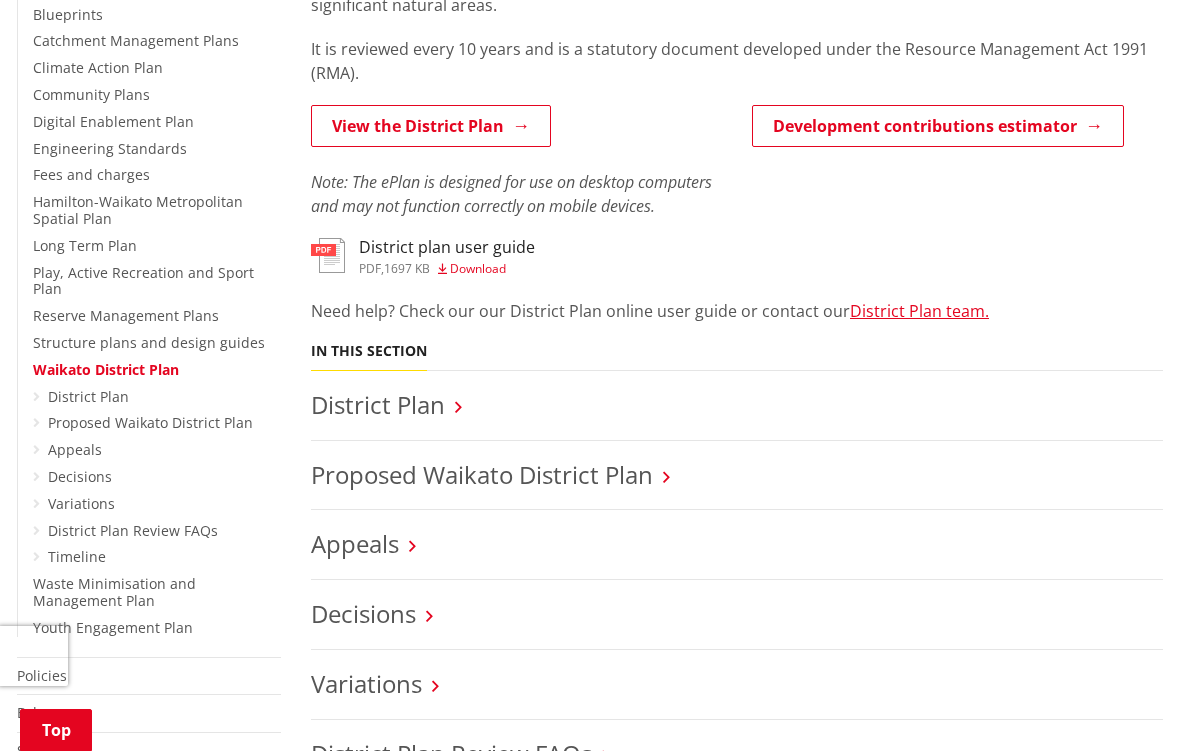 click on "Download" at bounding box center (478, 268) 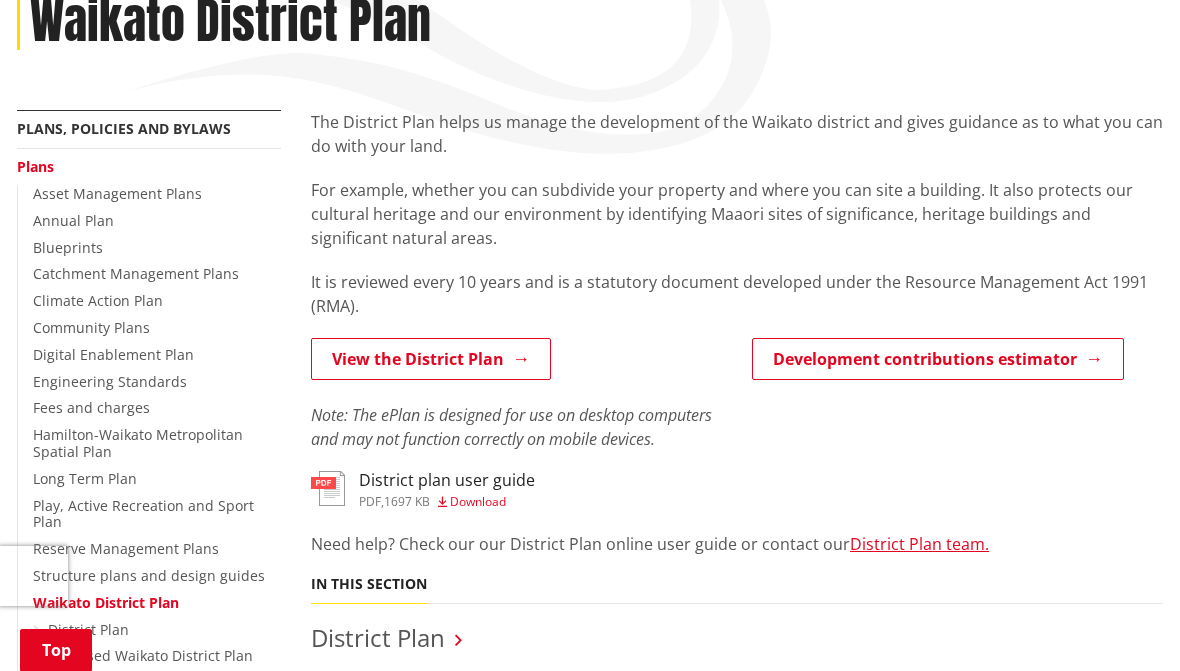 scroll, scrollTop: 0, scrollLeft: 0, axis: both 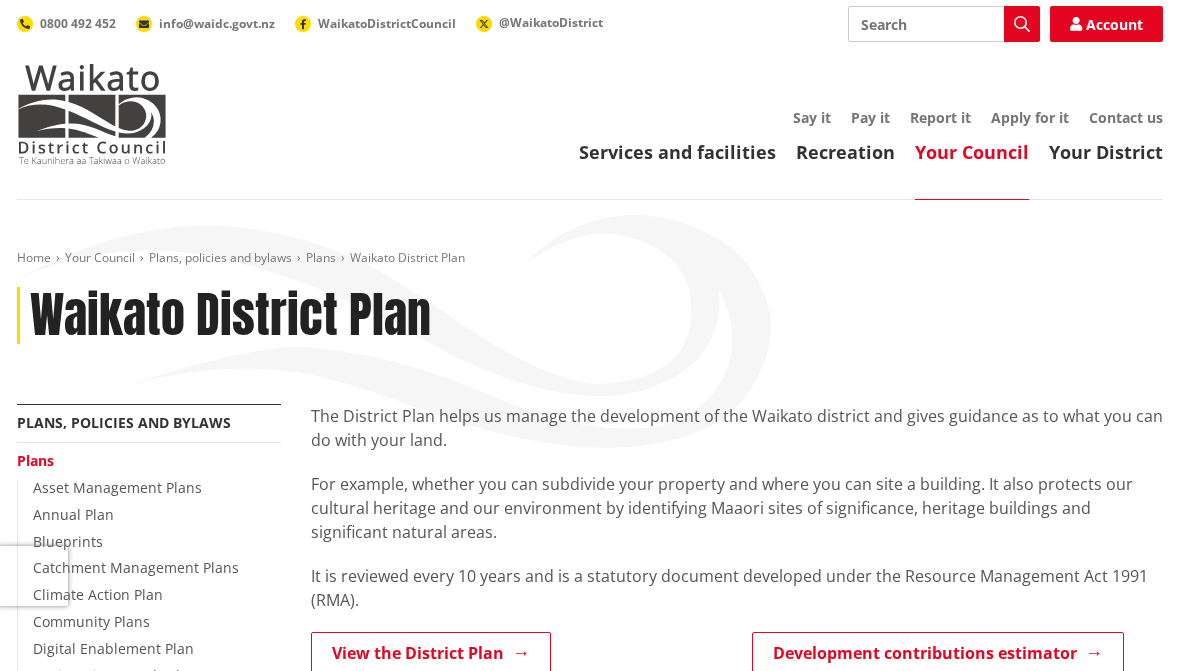 click on "Search" at bounding box center [944, 24] 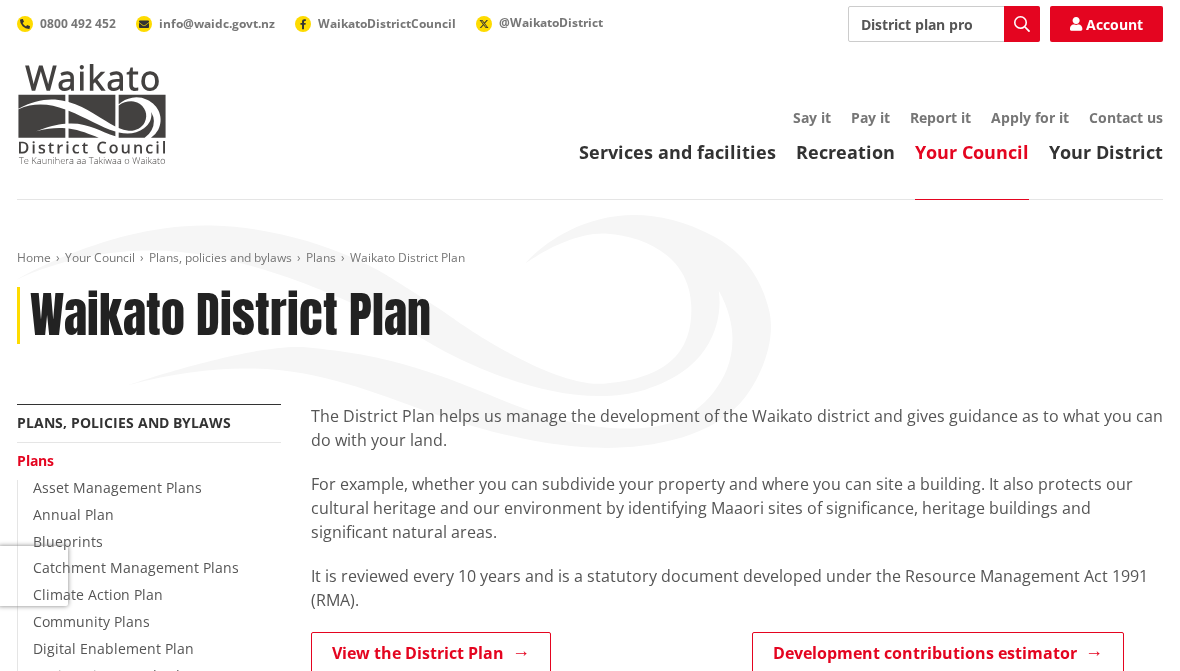 type on "District plan property search" 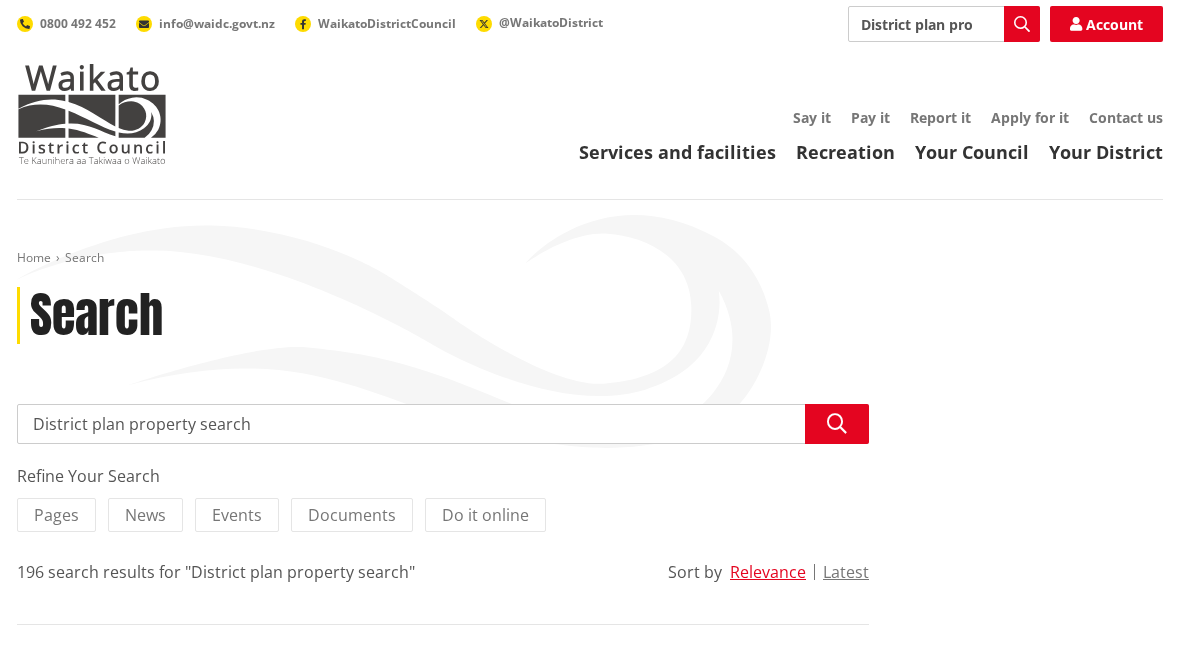 scroll, scrollTop: 0, scrollLeft: 0, axis: both 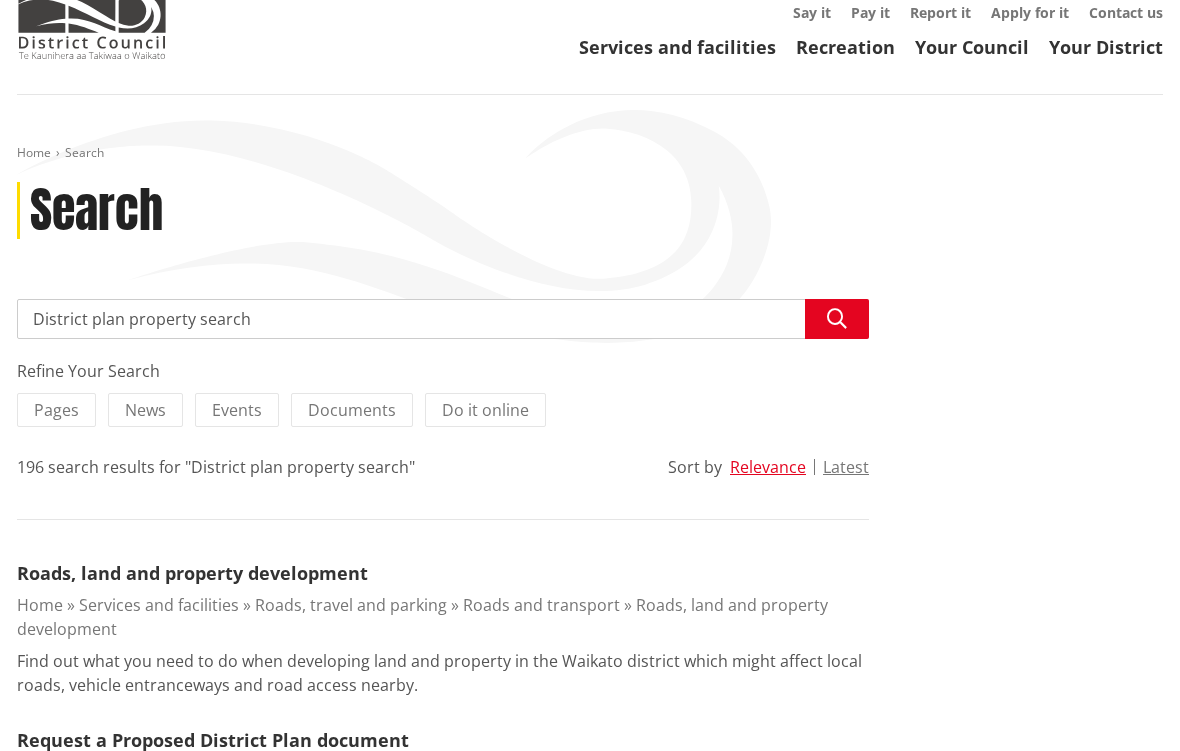 click on "Do it online" at bounding box center (485, 410) 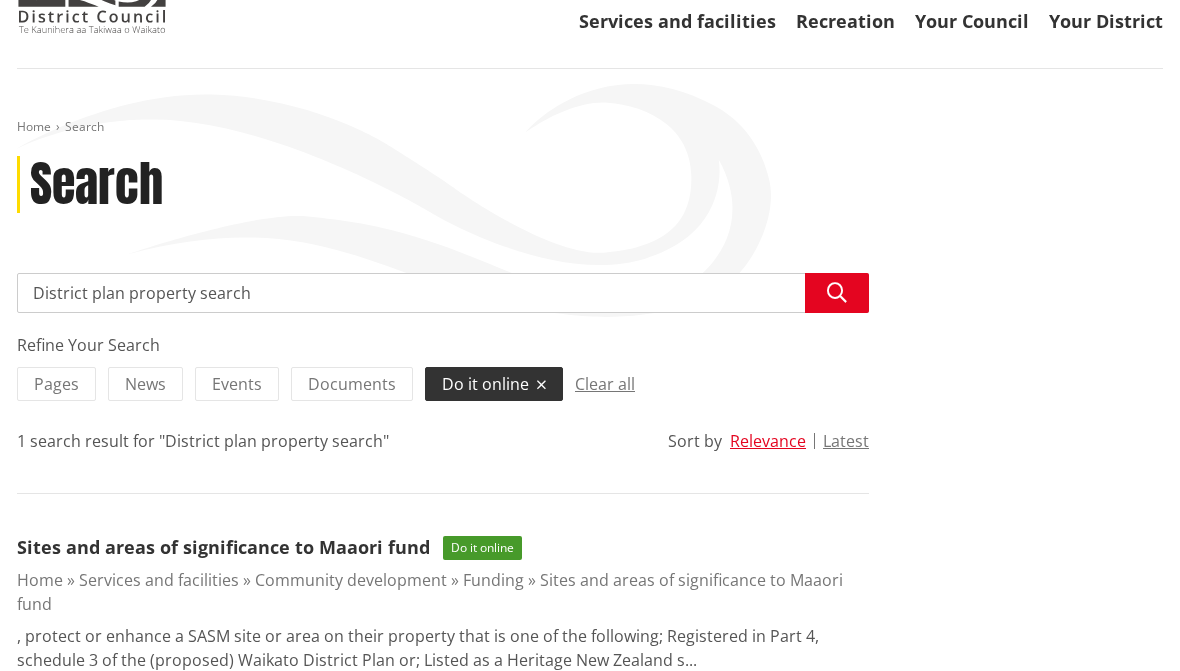 scroll, scrollTop: 129, scrollLeft: 0, axis: vertical 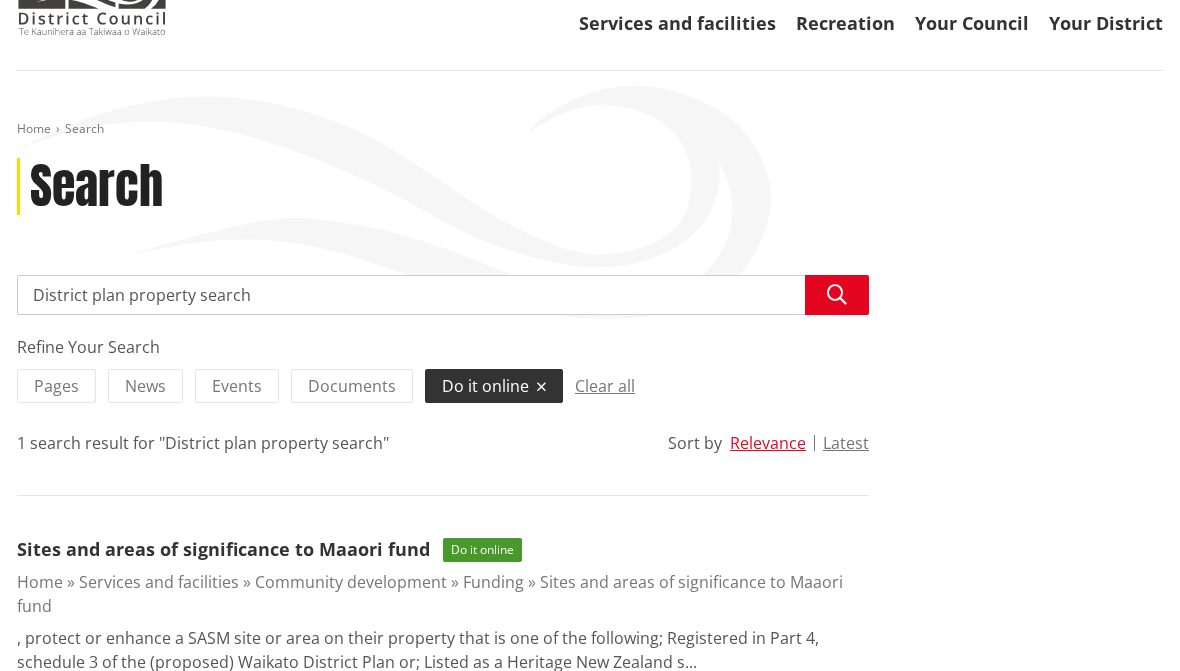 click on "Documents" at bounding box center [352, 386] 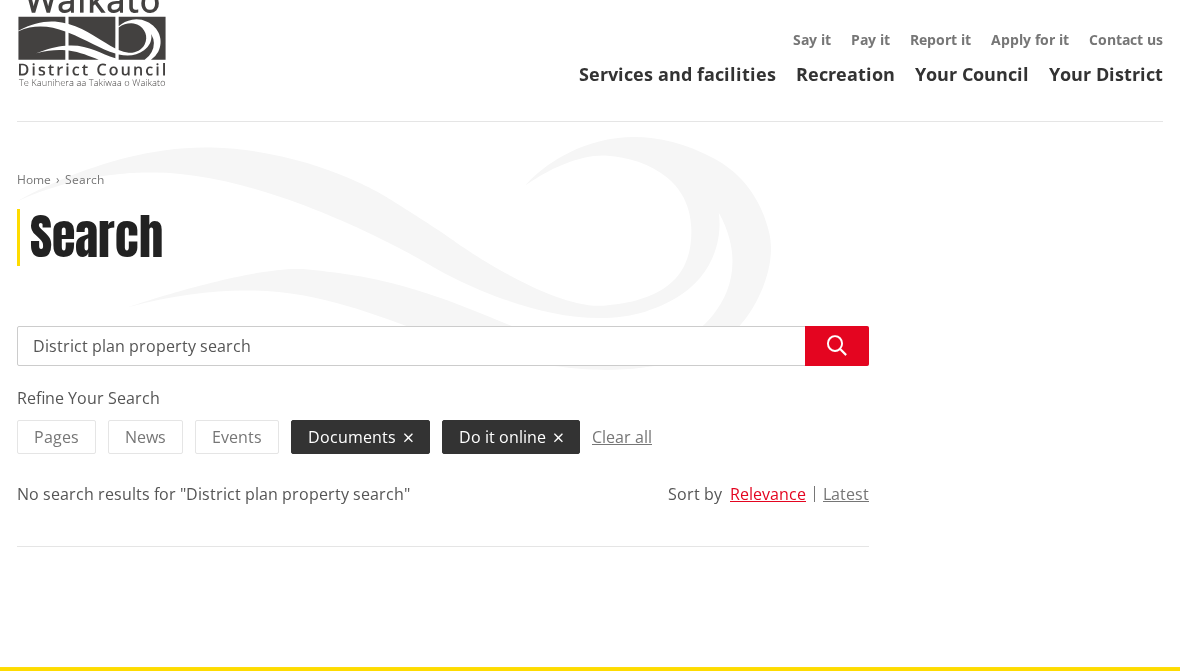 scroll, scrollTop: 77, scrollLeft: 0, axis: vertical 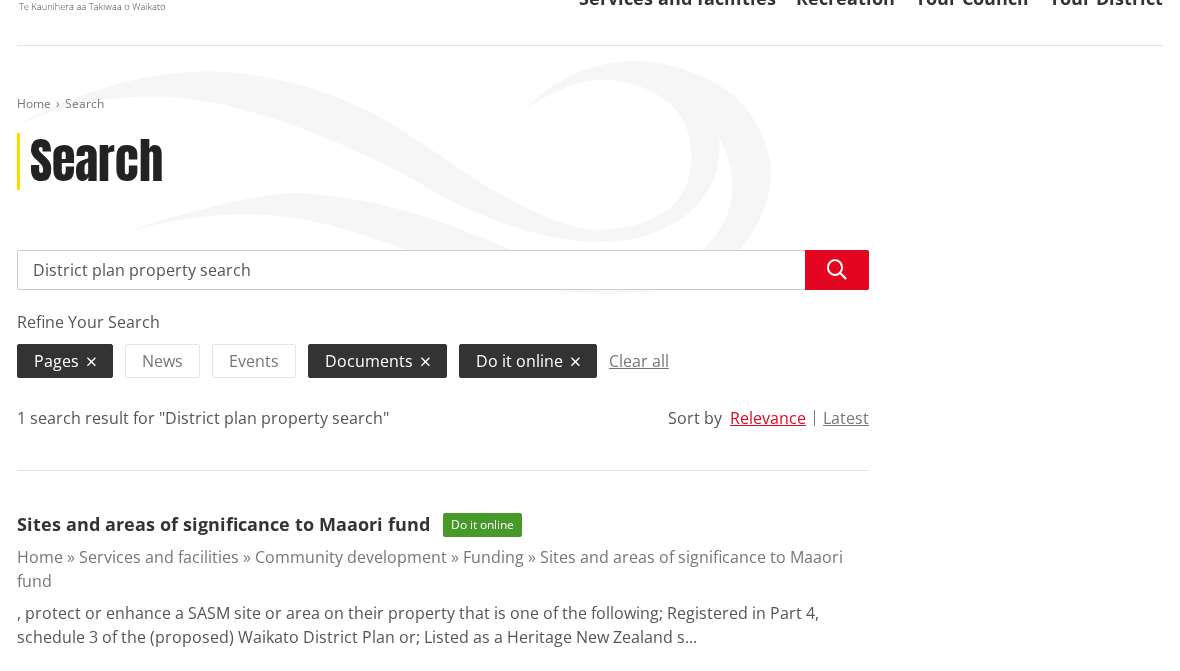 click at bounding box center (575, 363) 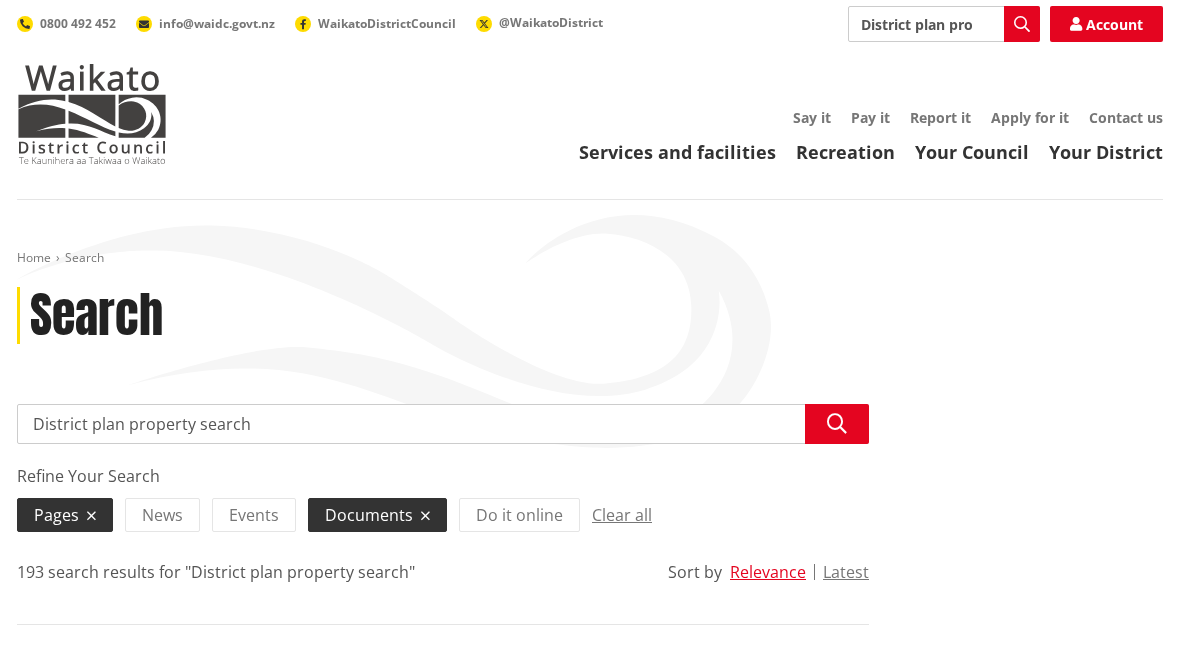 scroll, scrollTop: 0, scrollLeft: 0, axis: both 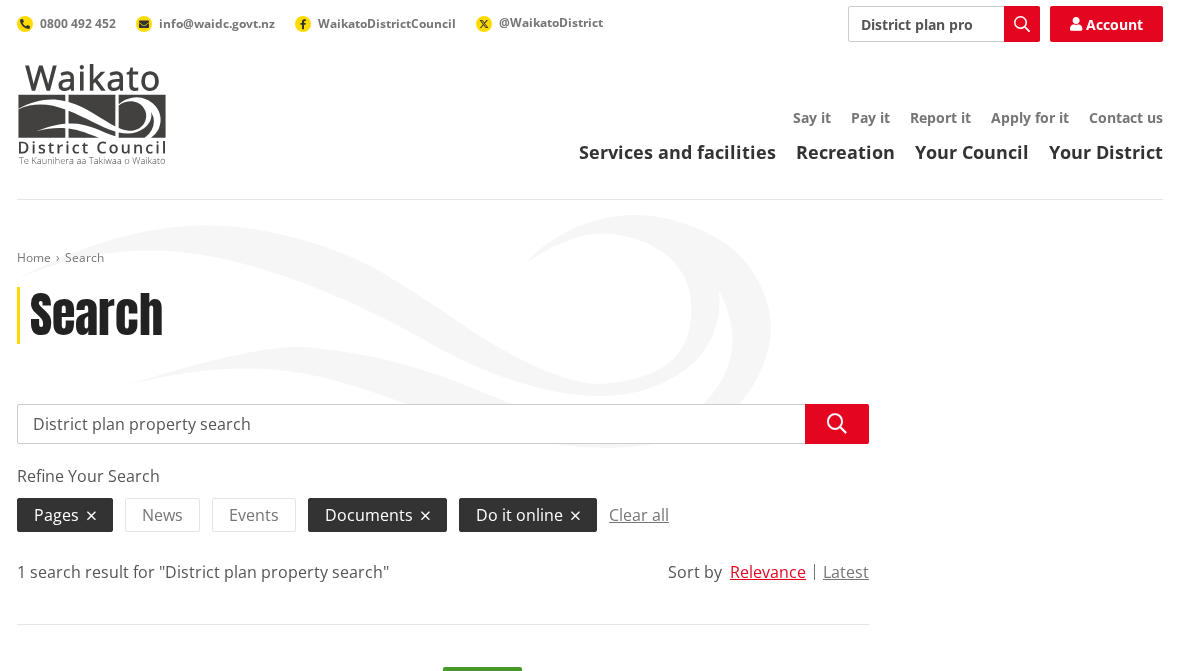 click on "Your District" at bounding box center (1106, 152) 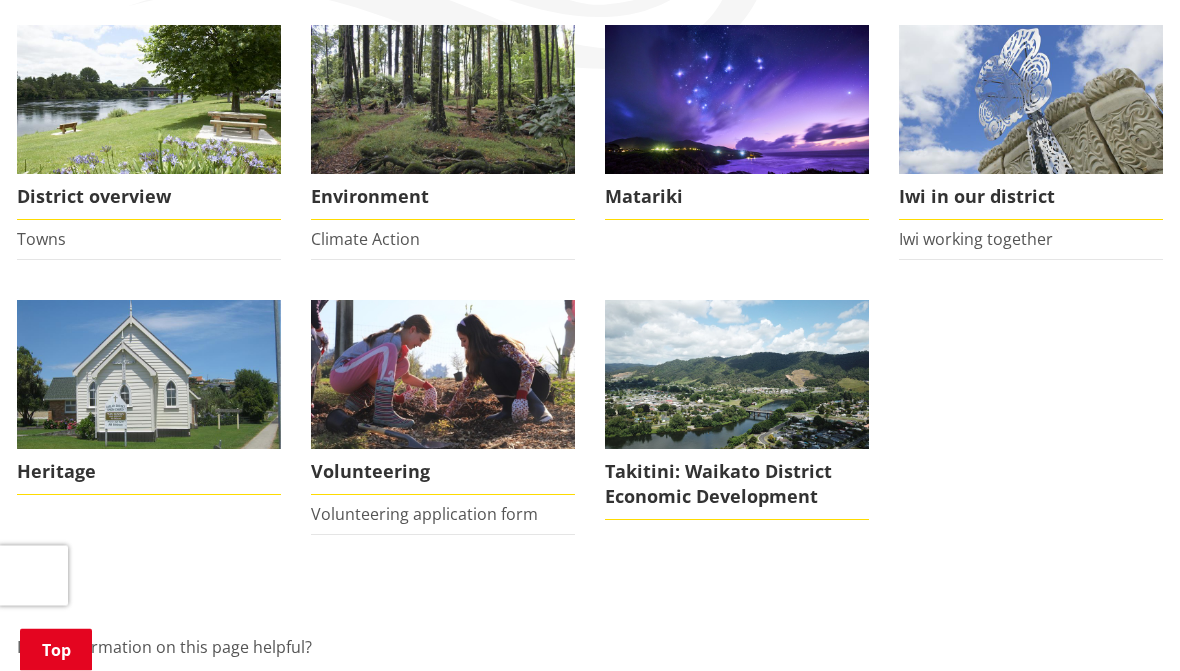 scroll, scrollTop: 366, scrollLeft: 0, axis: vertical 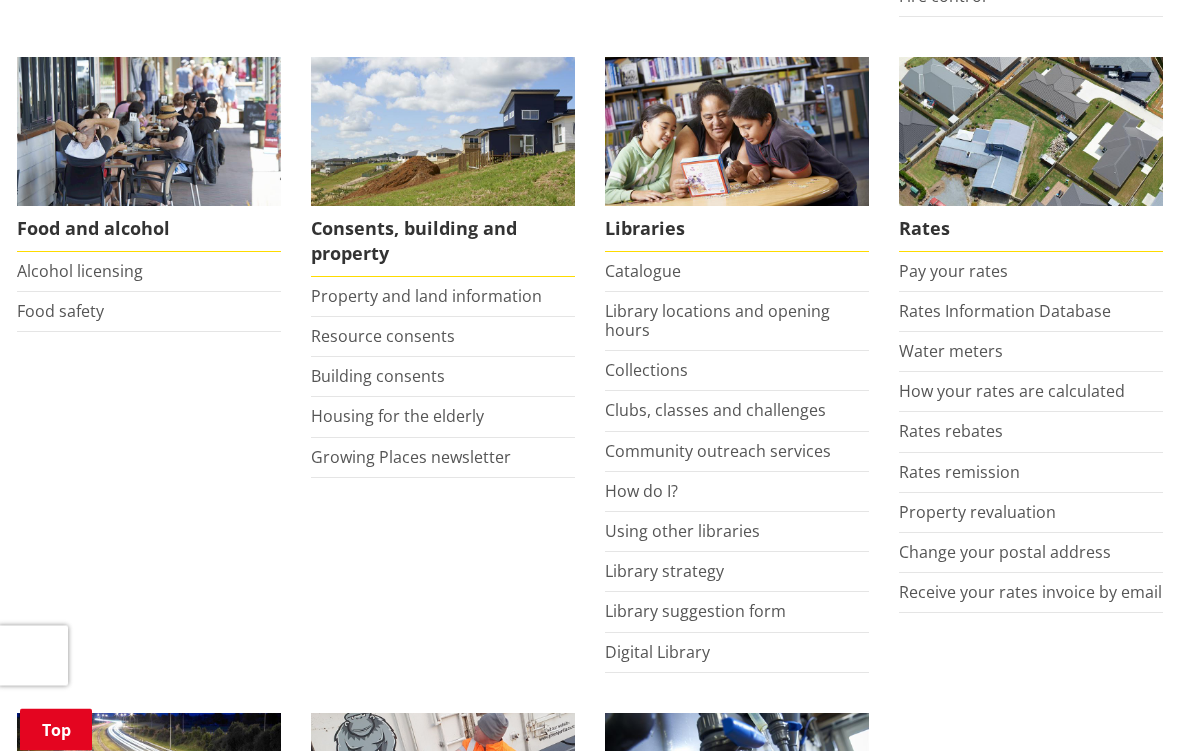 click on "Property and land information" at bounding box center [426, 297] 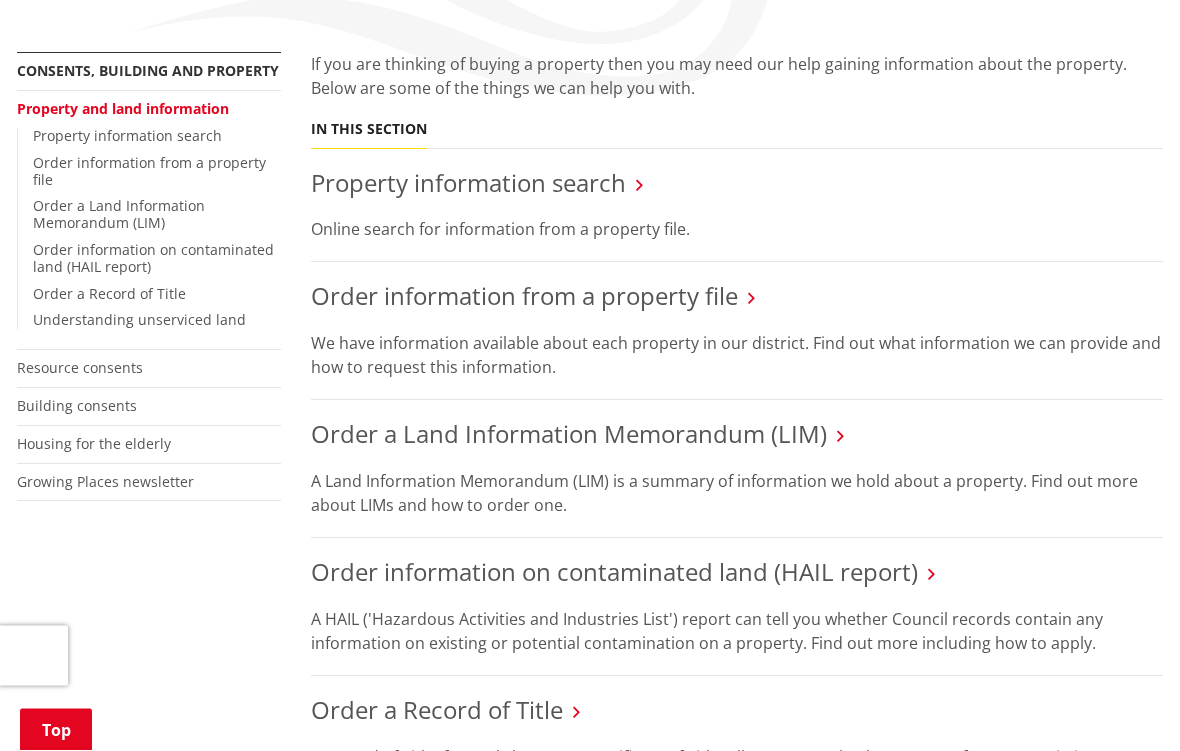 scroll, scrollTop: 354, scrollLeft: 0, axis: vertical 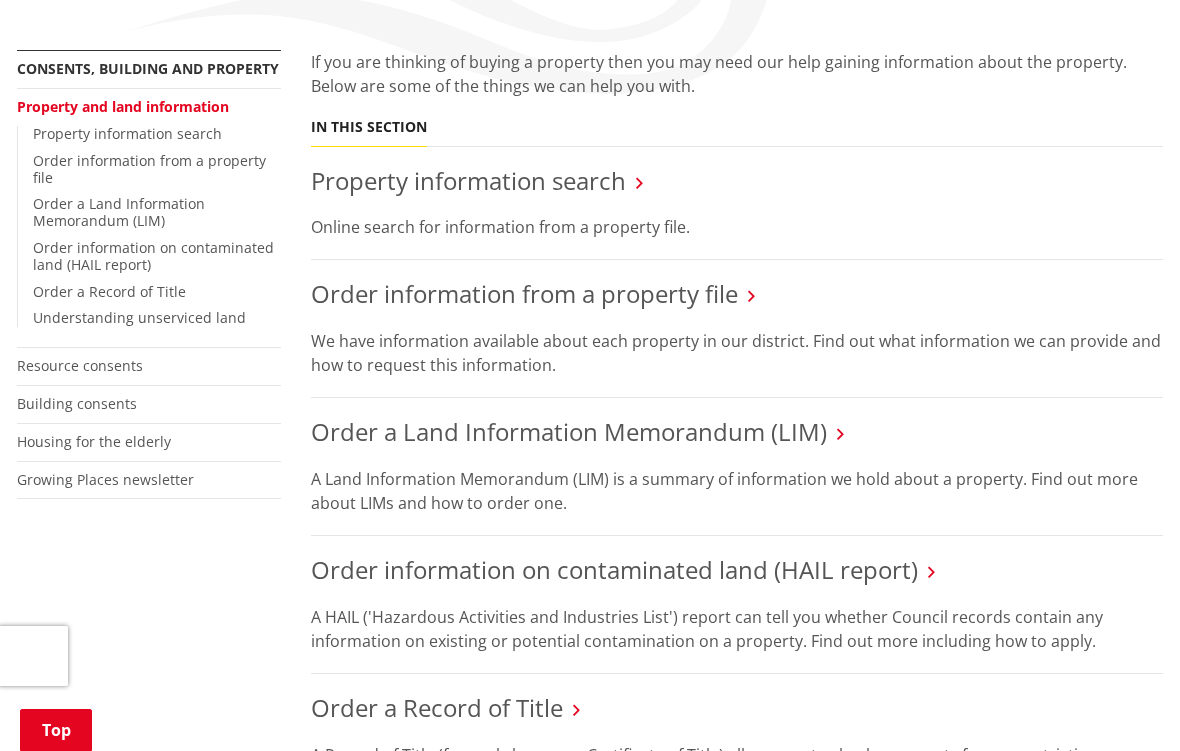 click on "Building consents" at bounding box center [77, 403] 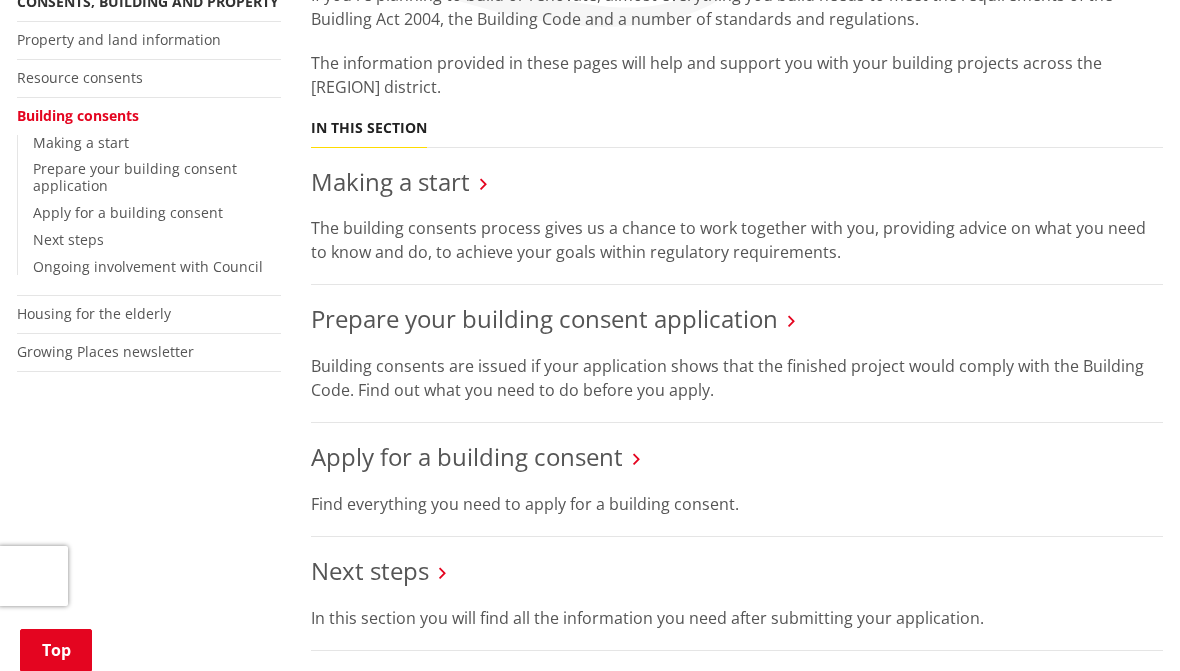 scroll, scrollTop: 420, scrollLeft: 0, axis: vertical 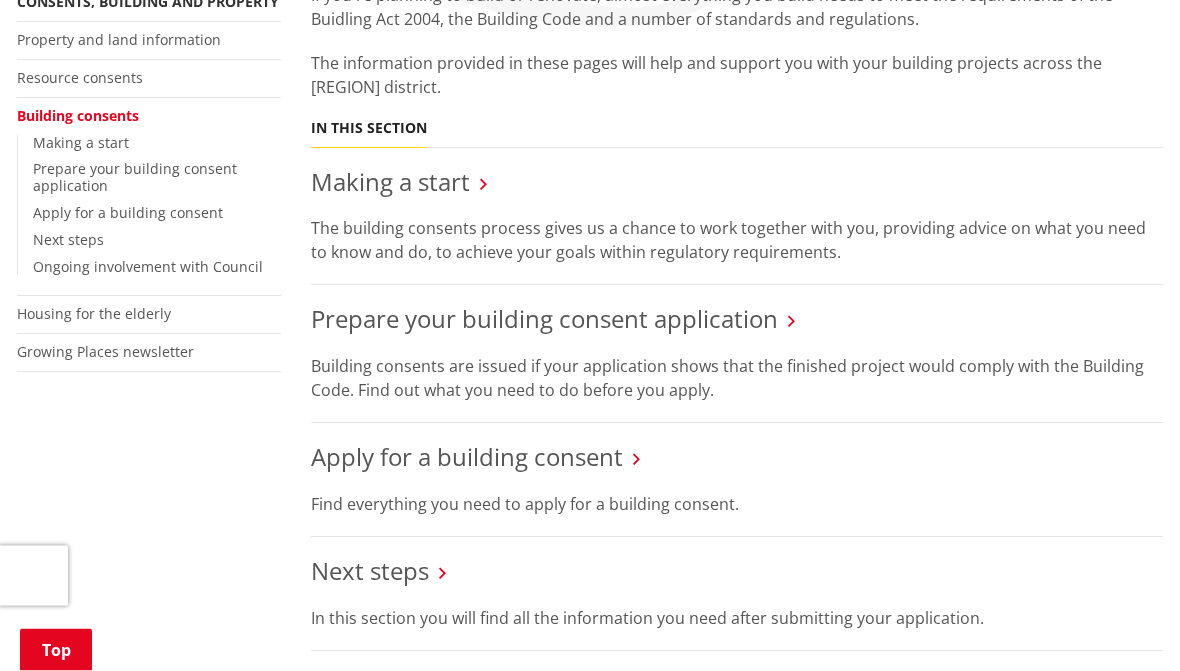 click on "Making a start" at bounding box center [390, 182] 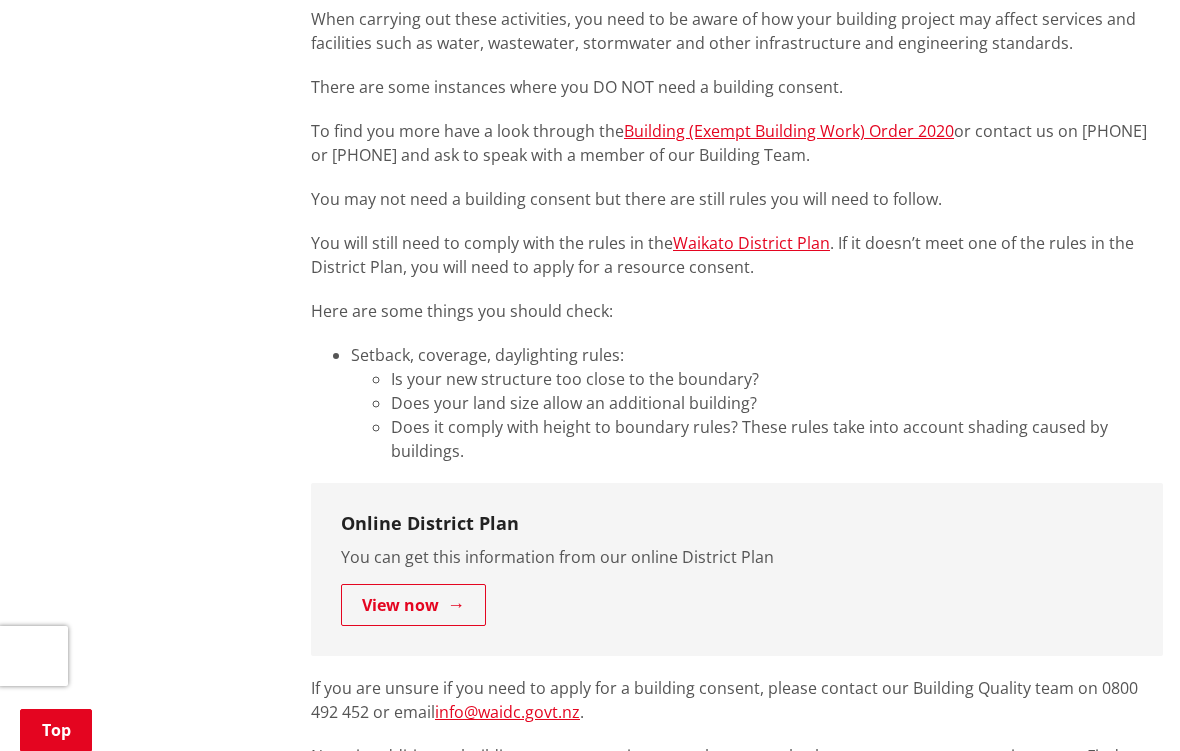 scroll, scrollTop: 889, scrollLeft: 0, axis: vertical 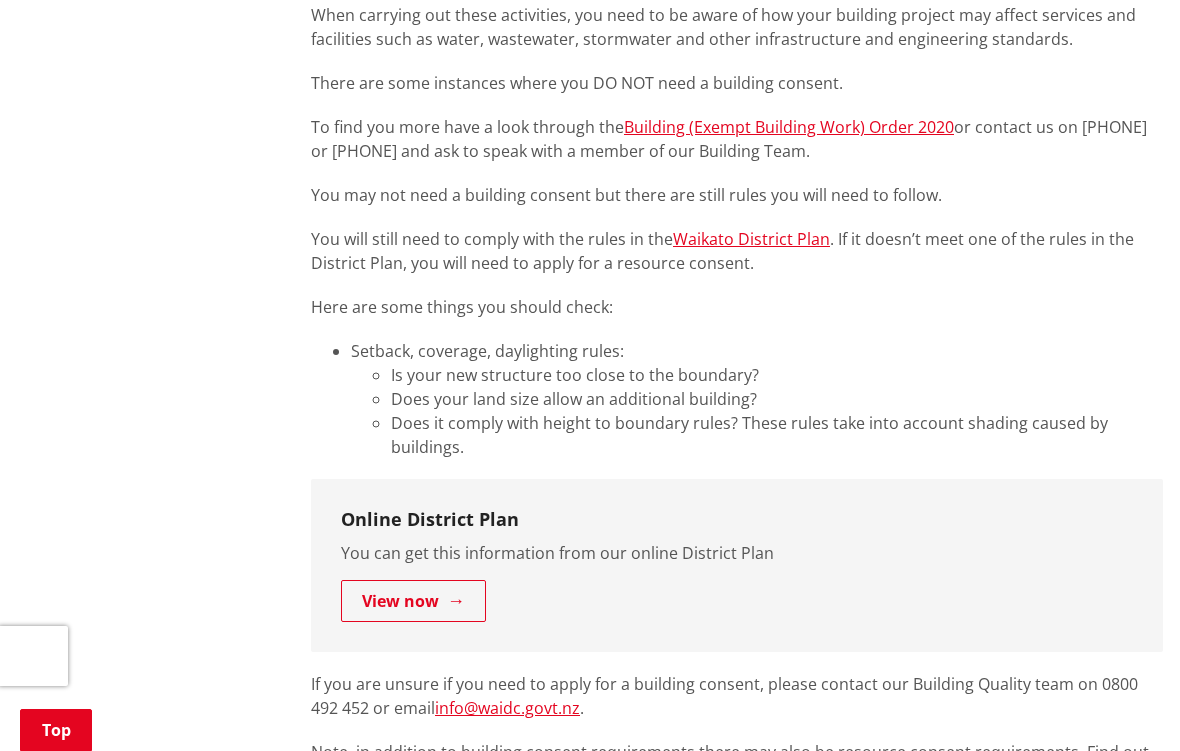 click on "View now" at bounding box center [413, 601] 